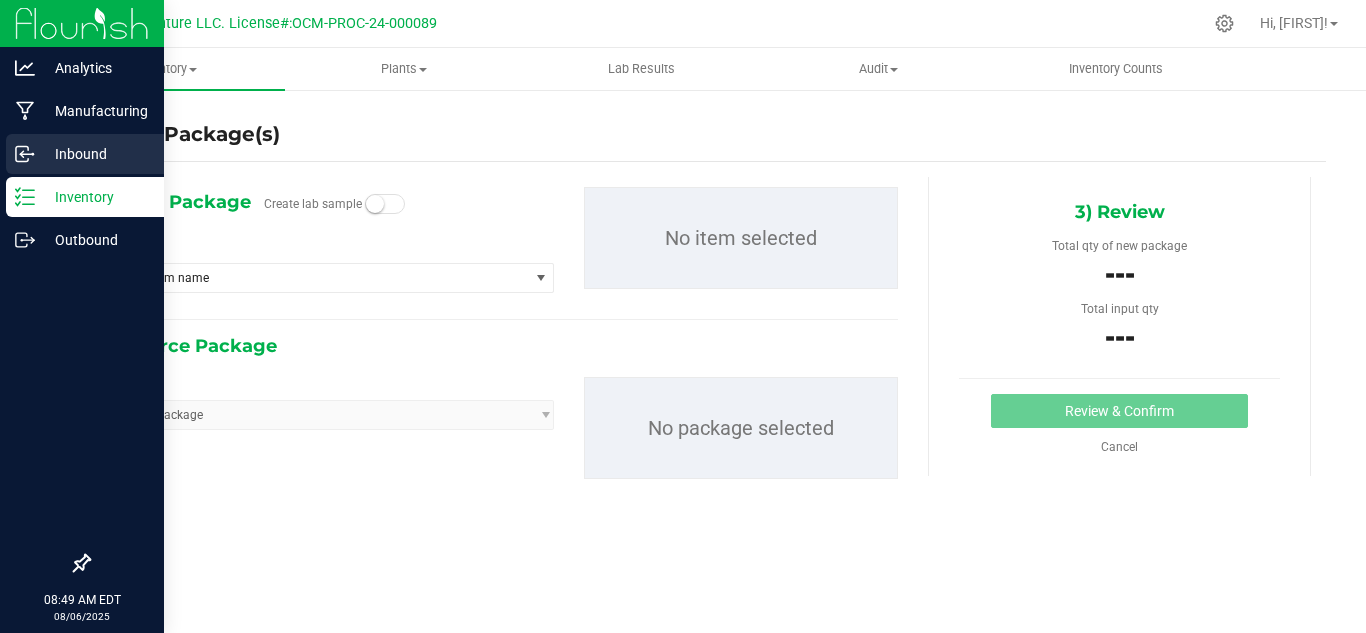 scroll, scrollTop: 0, scrollLeft: 0, axis: both 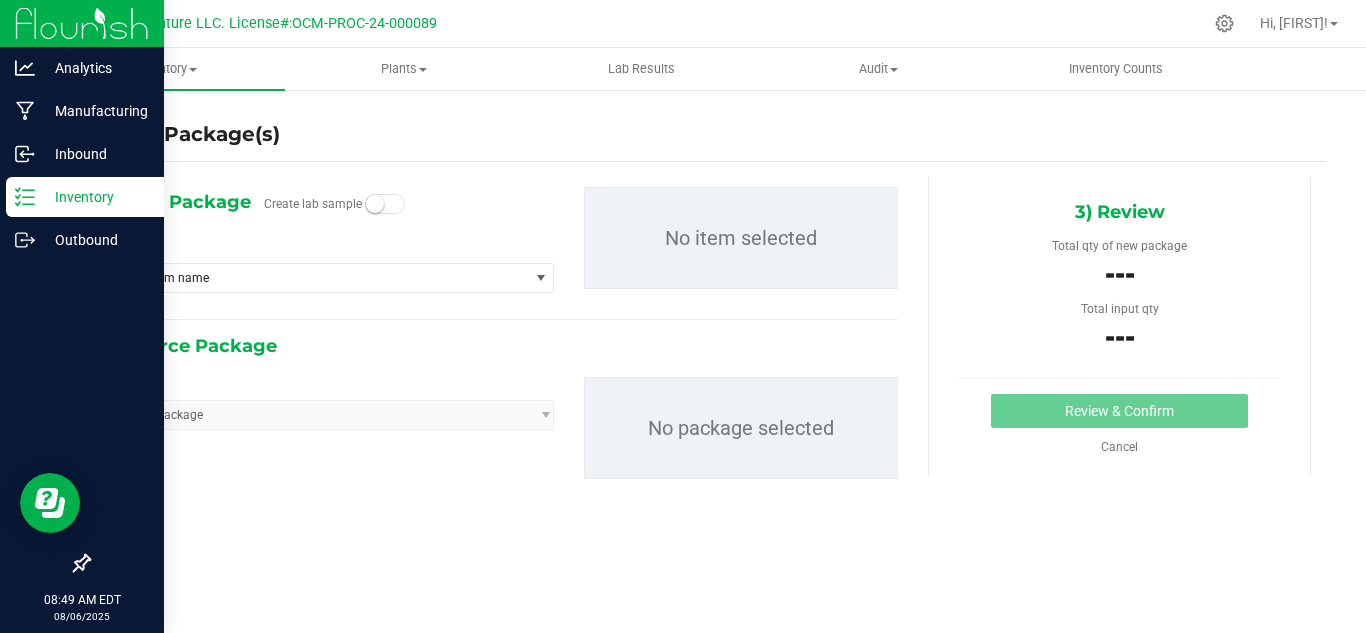 click on "Inventory" at bounding box center (85, 197) 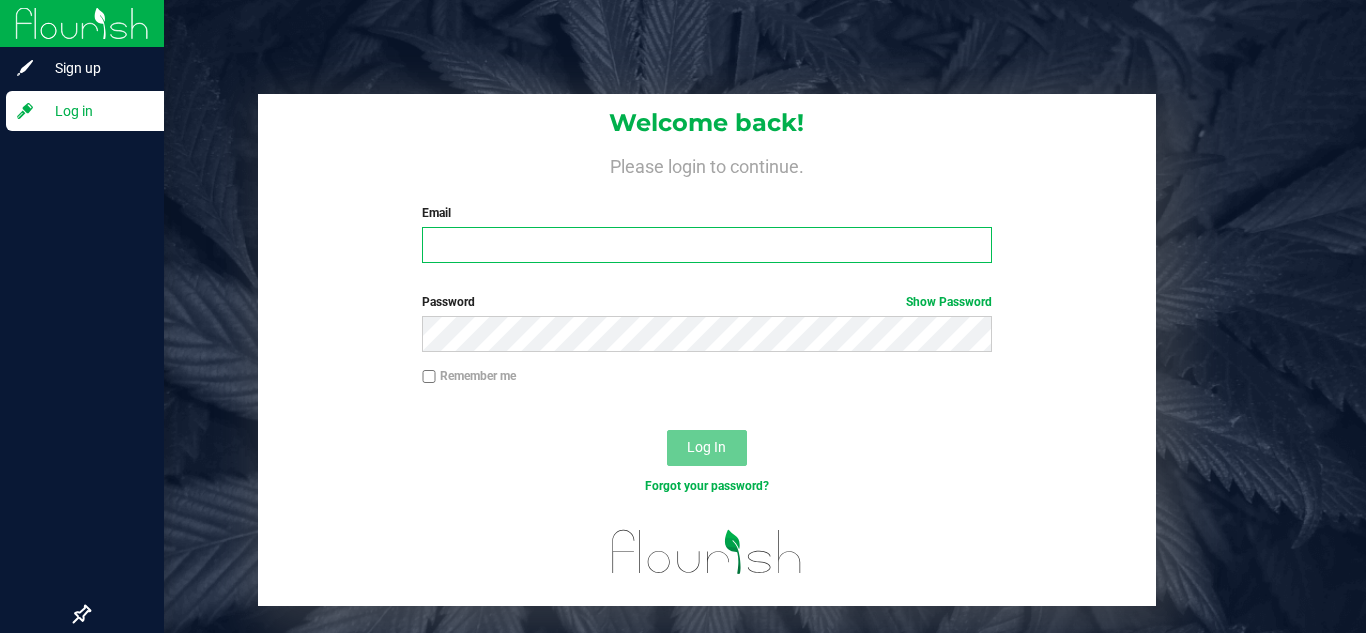 click on "Email" at bounding box center [706, 245] 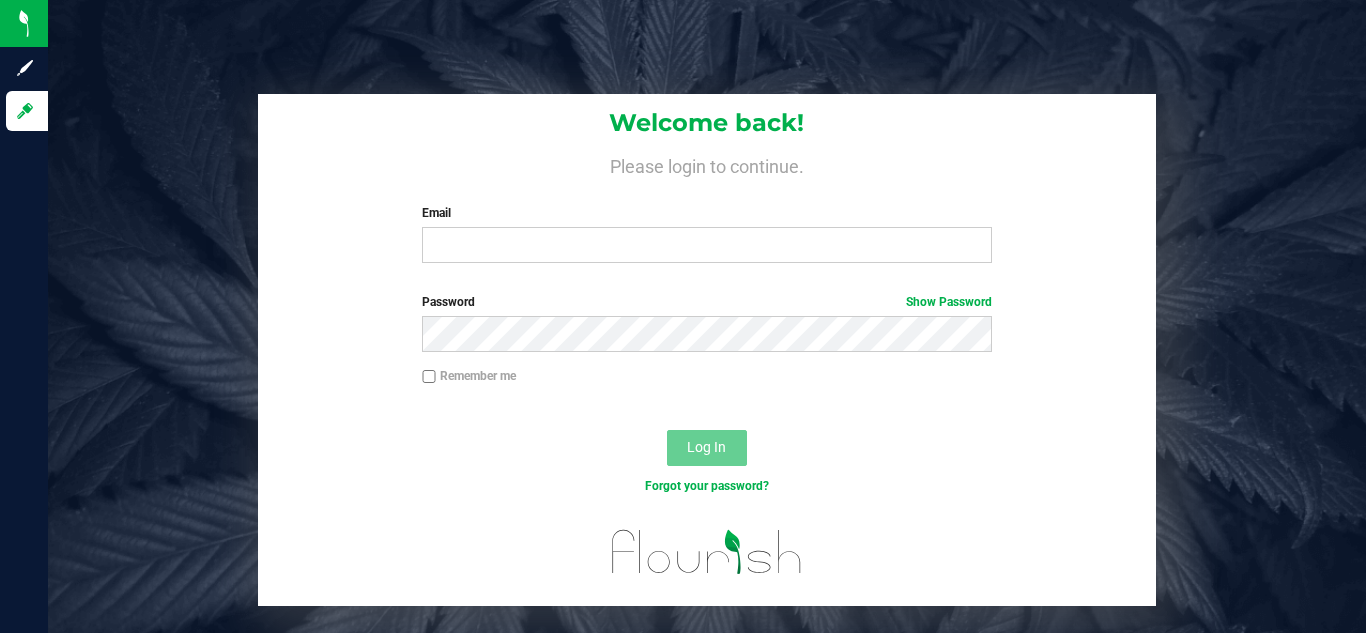 scroll, scrollTop: 0, scrollLeft: 0, axis: both 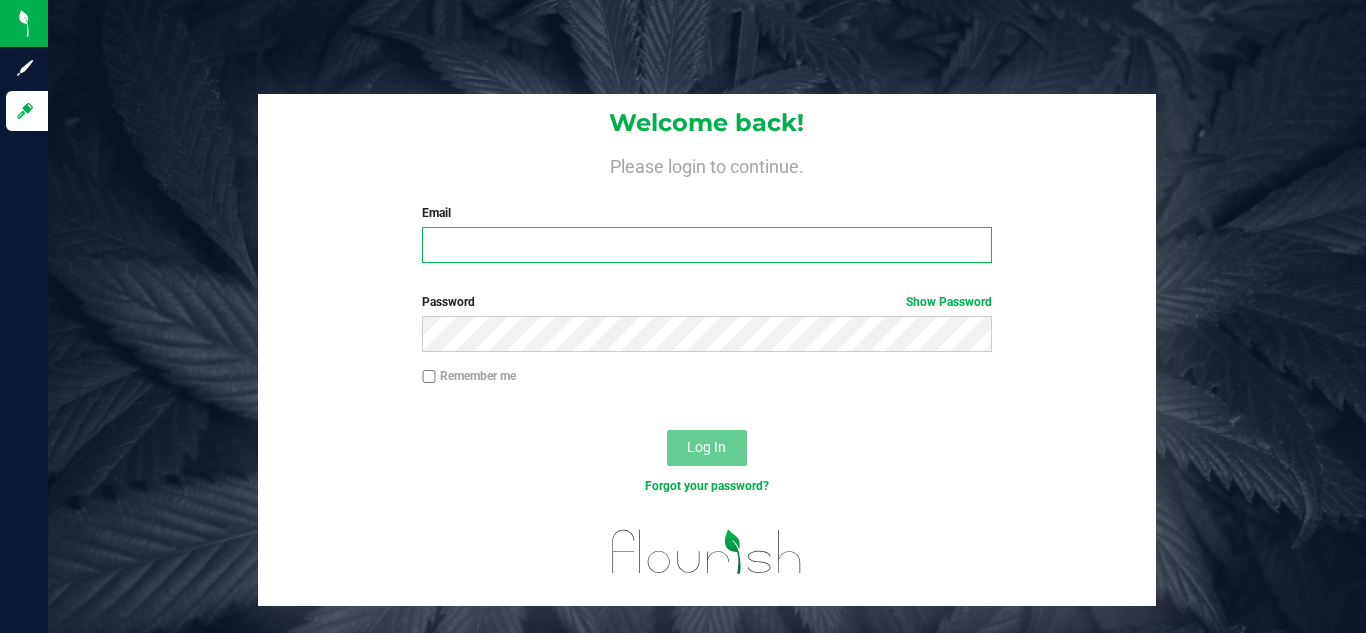 click on "Email" at bounding box center [706, 245] 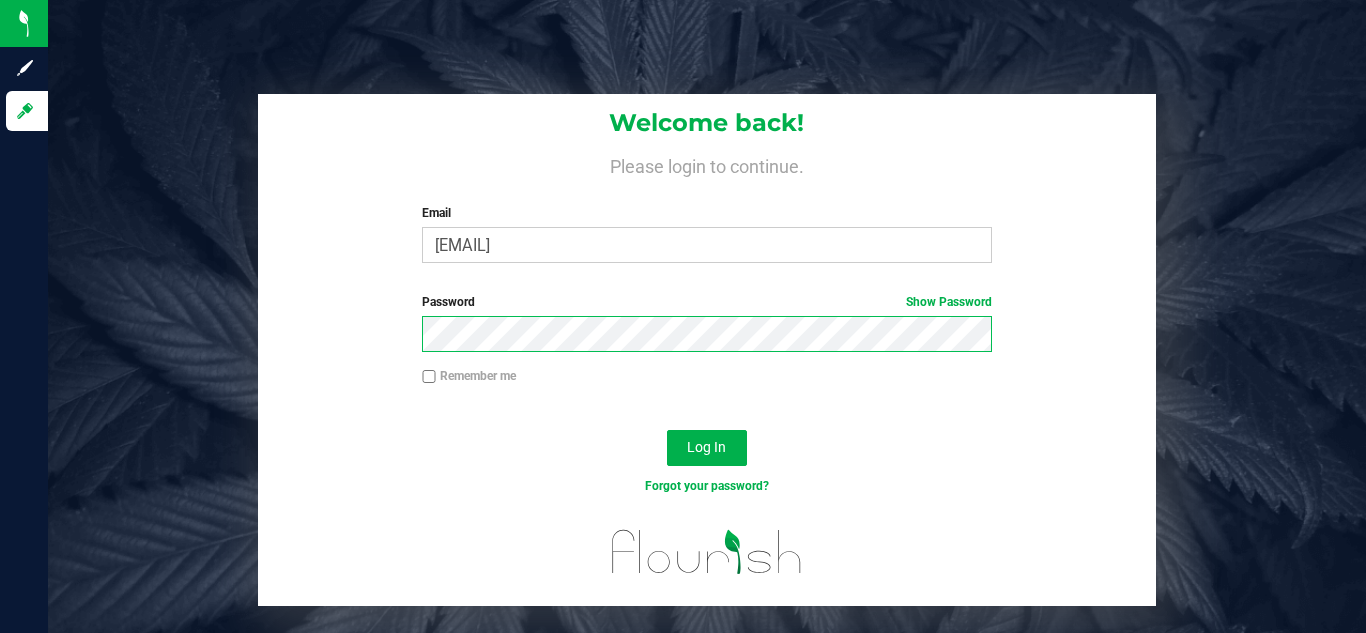 click on "Log In" at bounding box center (707, 448) 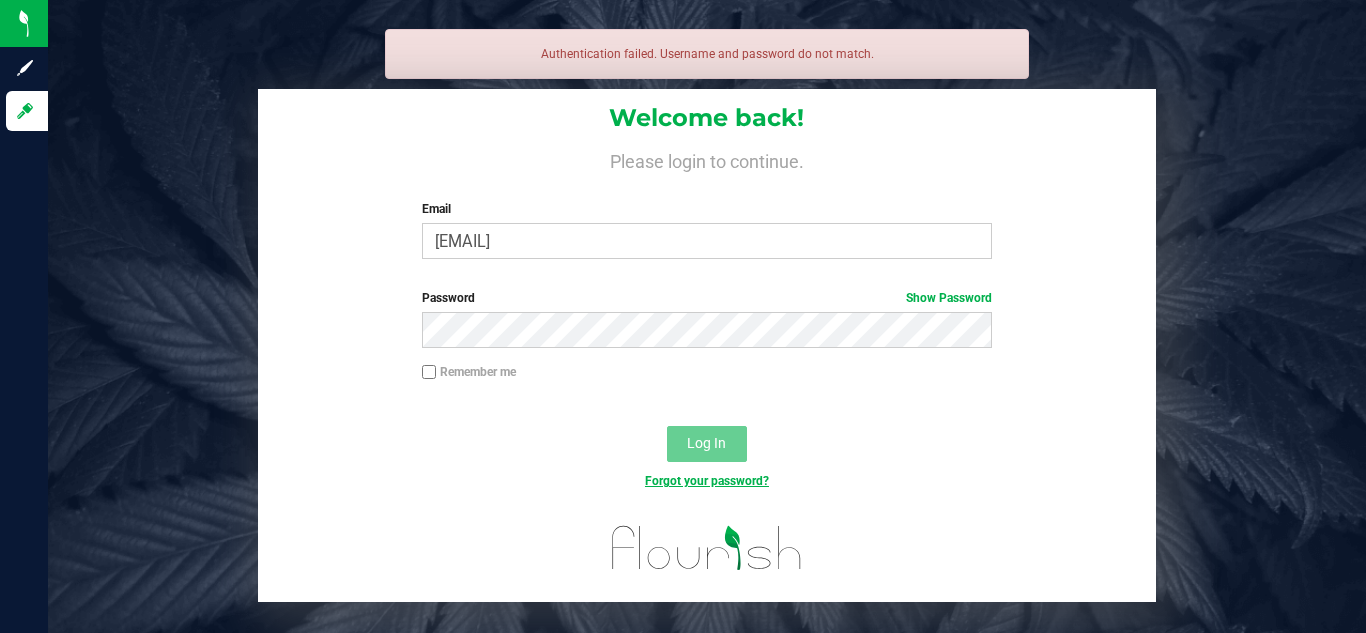 click on "Forgot your password?" at bounding box center [707, 481] 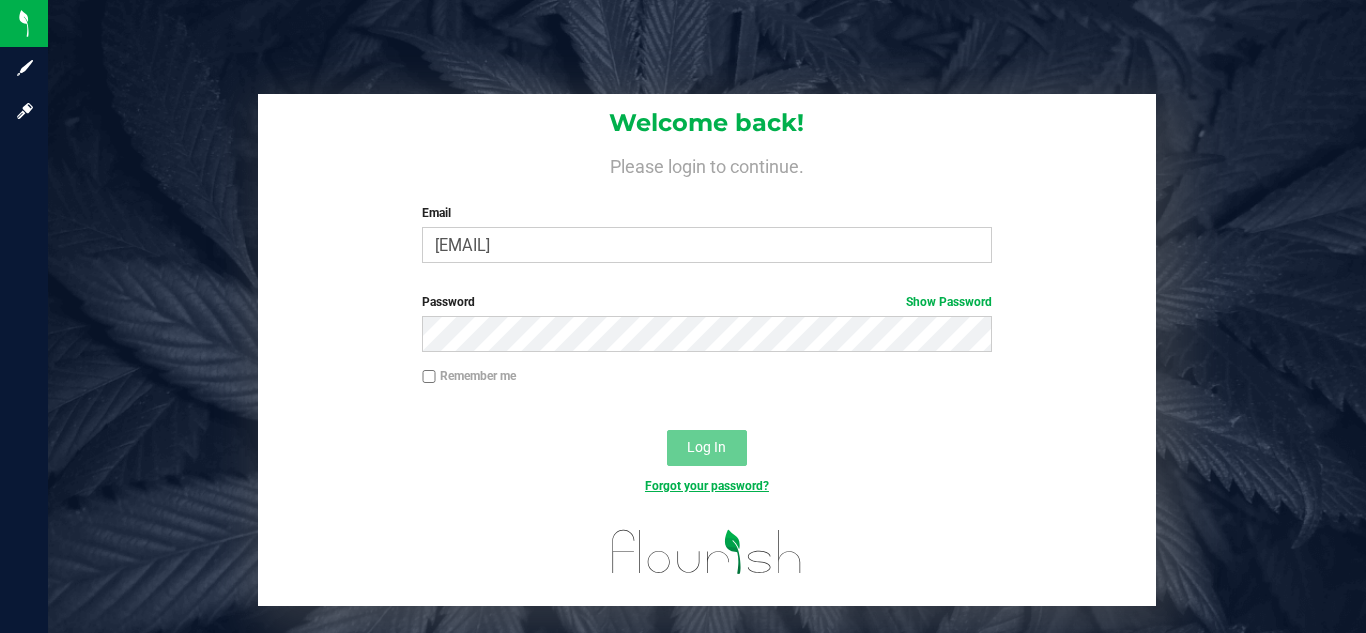 click on "Forgot your password?" at bounding box center (707, 486) 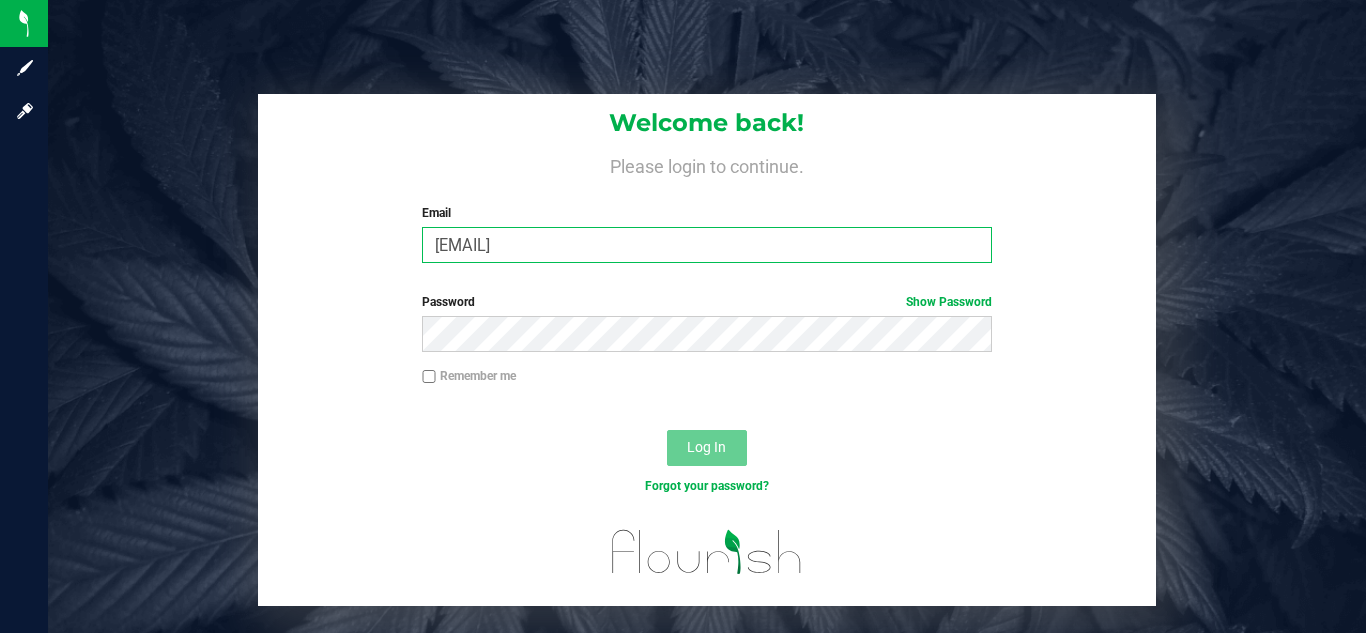 click on "[EMAIL]" at bounding box center (706, 245) 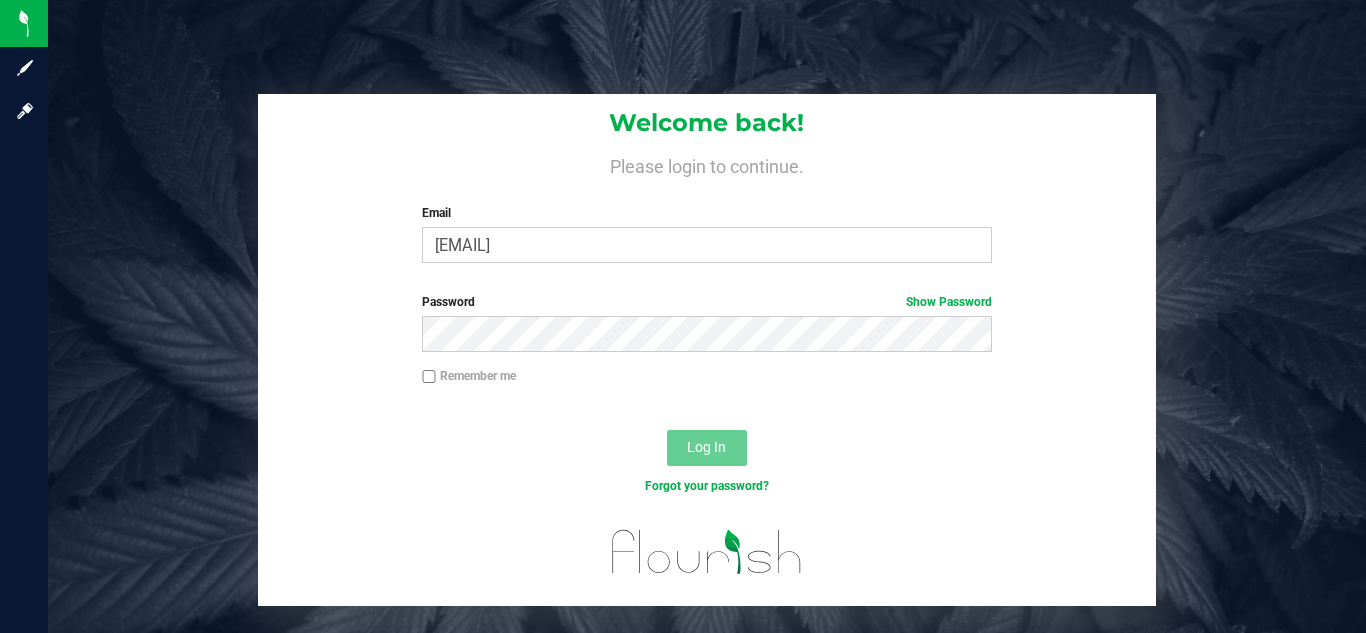 click on "Welcome back!
Please login to continue.
Email
anna@casaverdefarms.com
Required
Please format your email correctly.
Password
Show Password
Remember me
Log In
Forgot your password?" at bounding box center [707, 350] 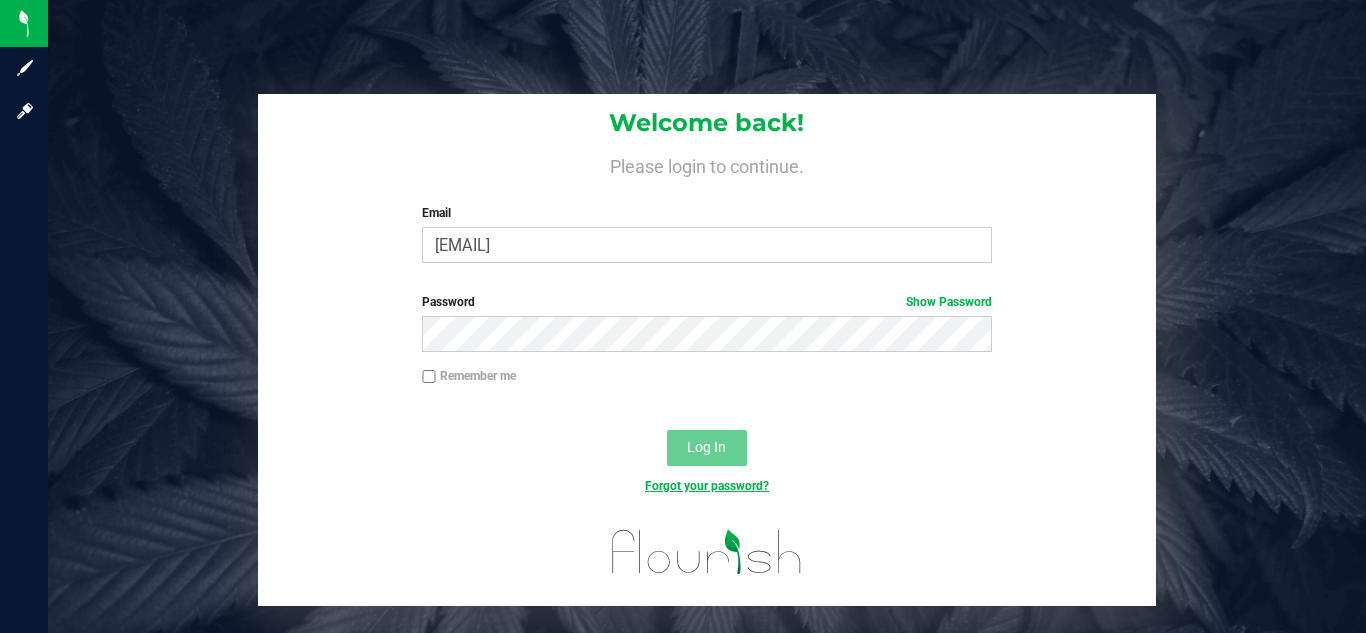 click on "Forgot your password?" at bounding box center (707, 486) 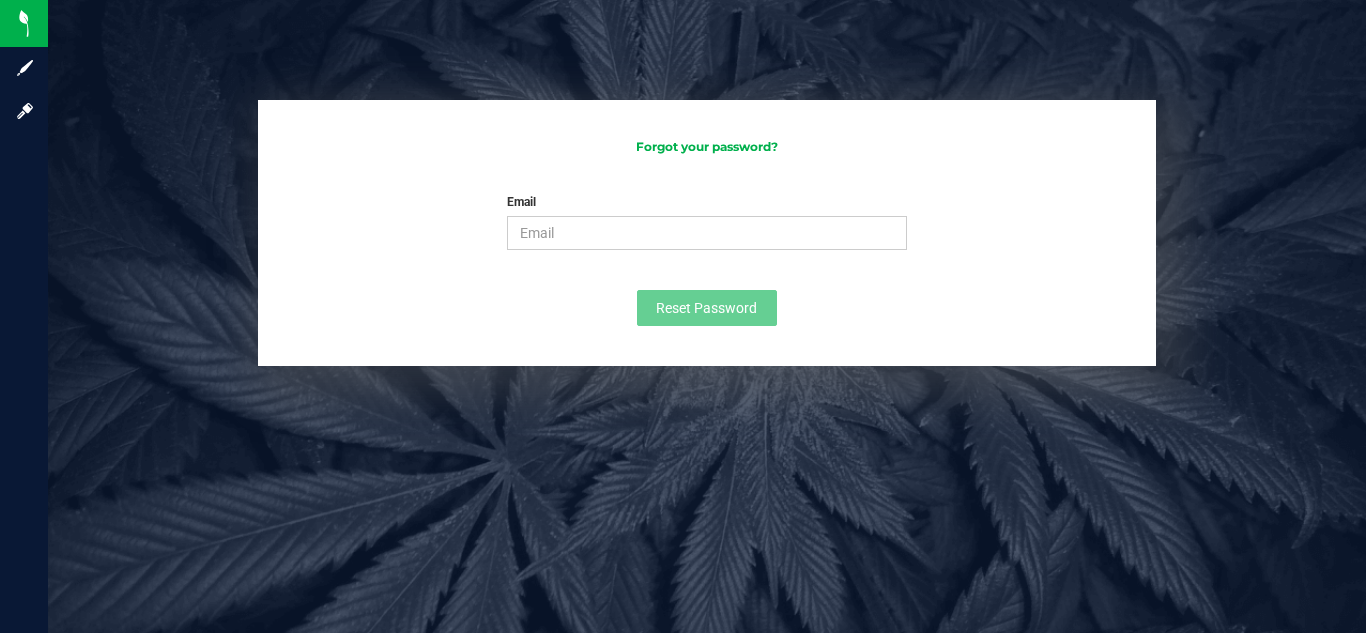 scroll, scrollTop: 0, scrollLeft: 0, axis: both 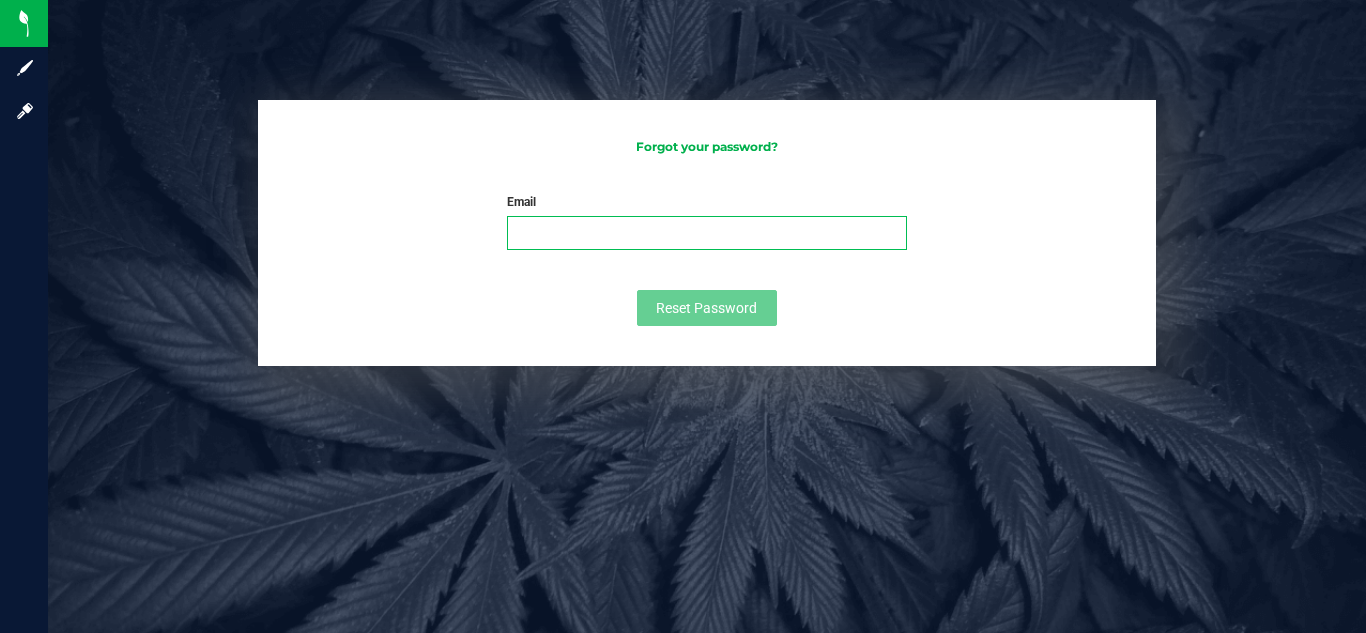click on "Email" at bounding box center [706, 233] 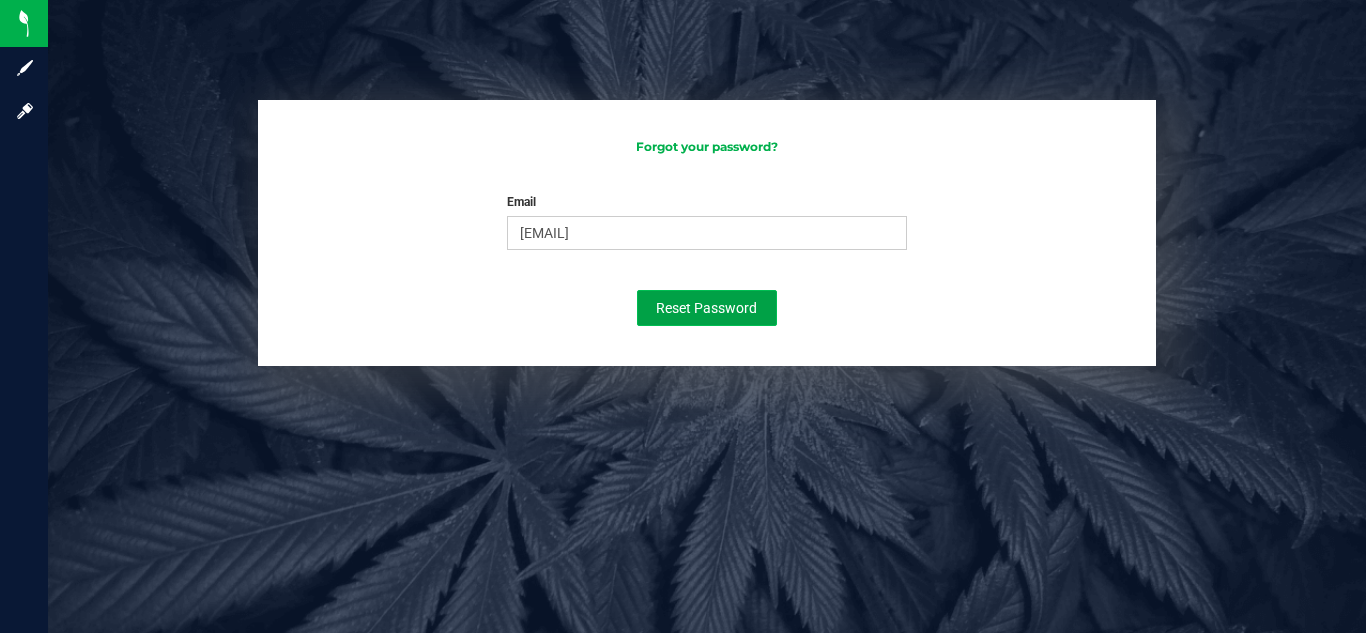 click on "Reset Password" at bounding box center (707, 308) 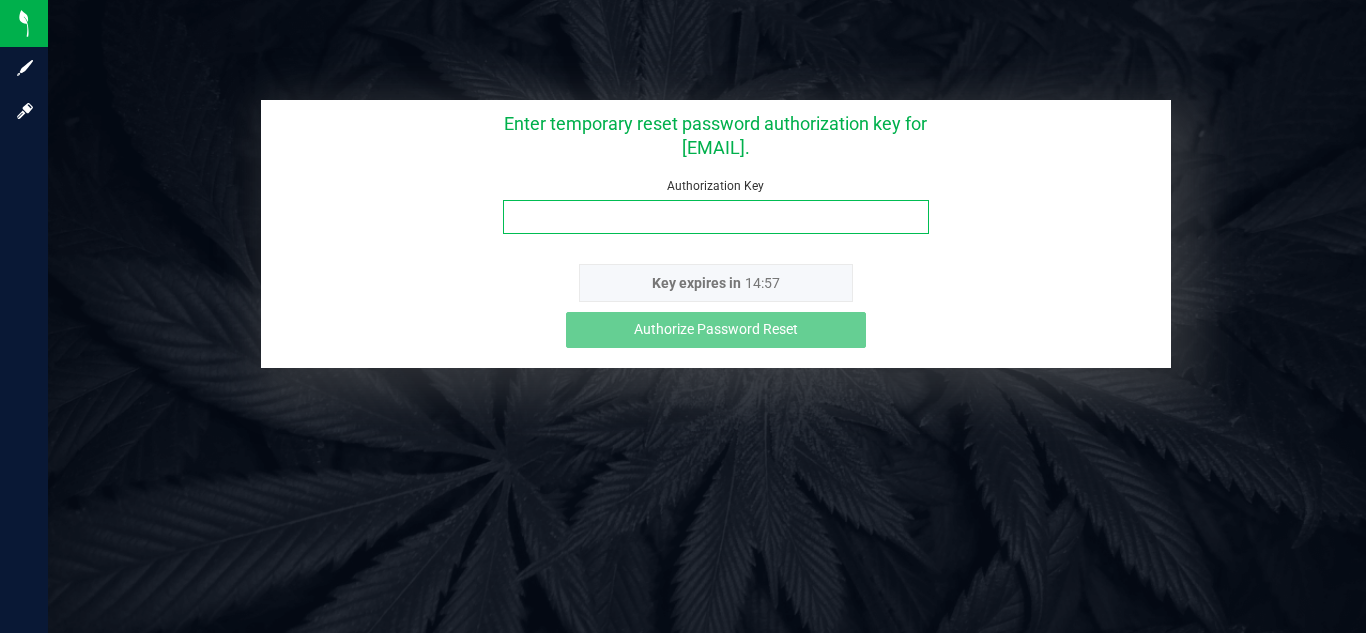 click on "Authorization Key" at bounding box center (715, 217) 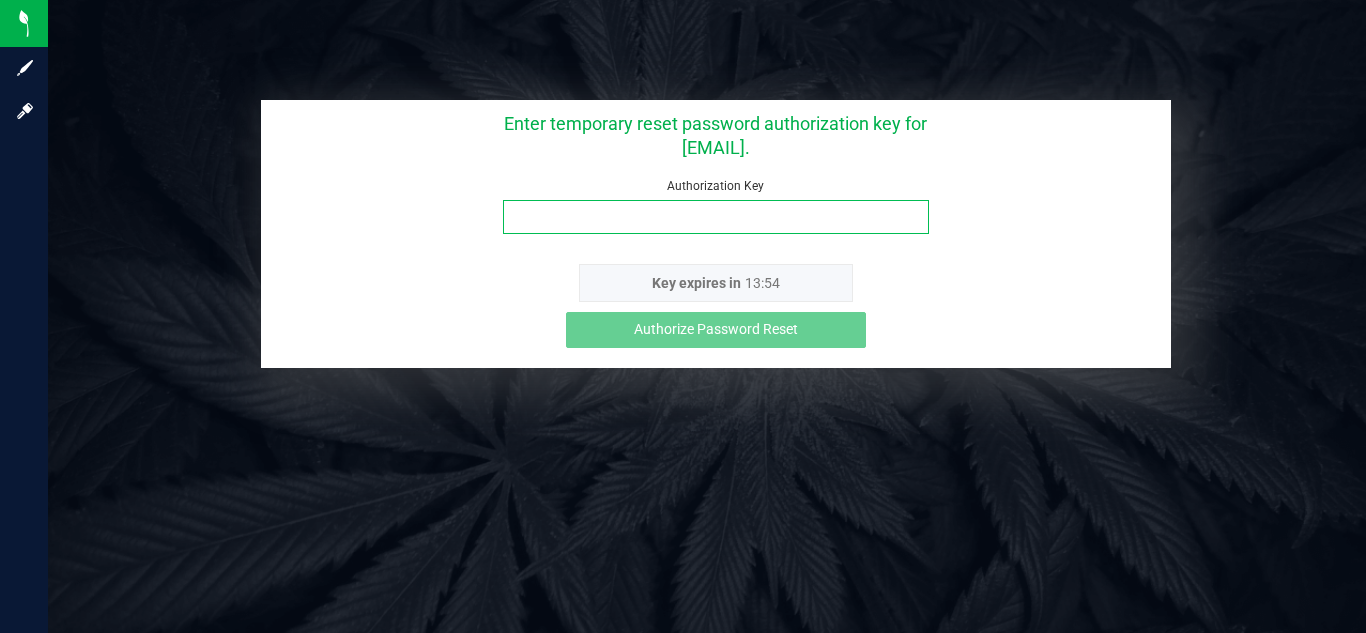 paste on "aa85i4mh" 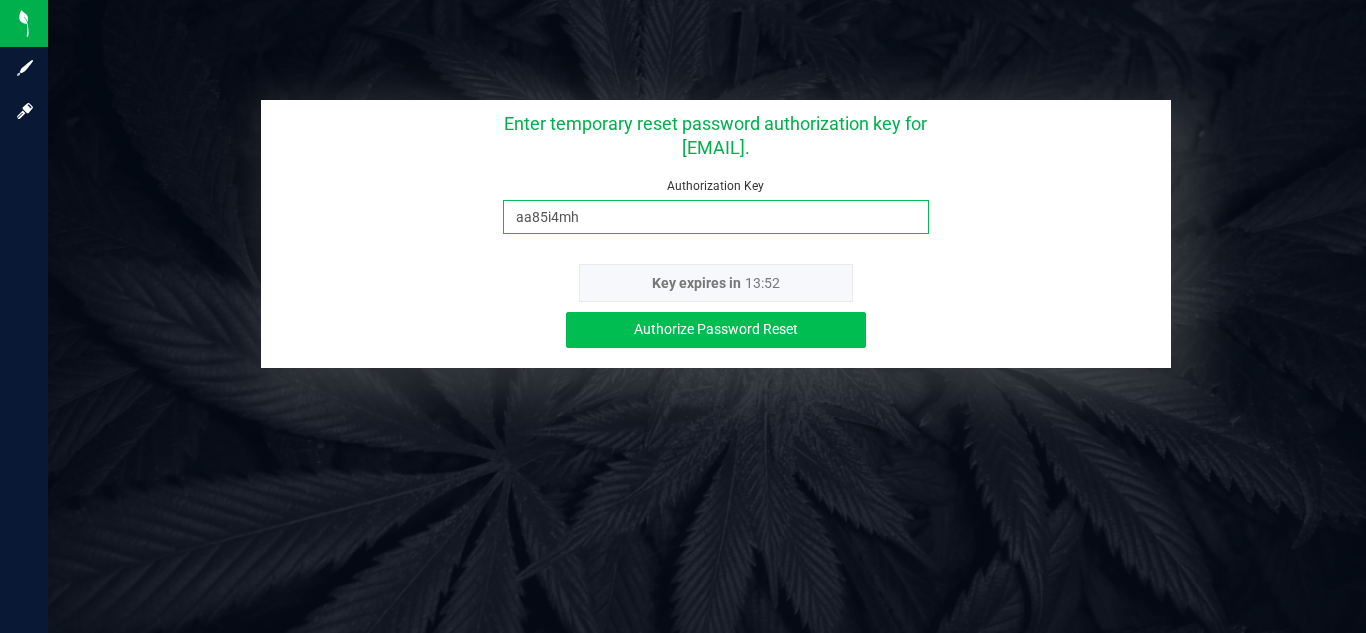 type on "aa85i4mh" 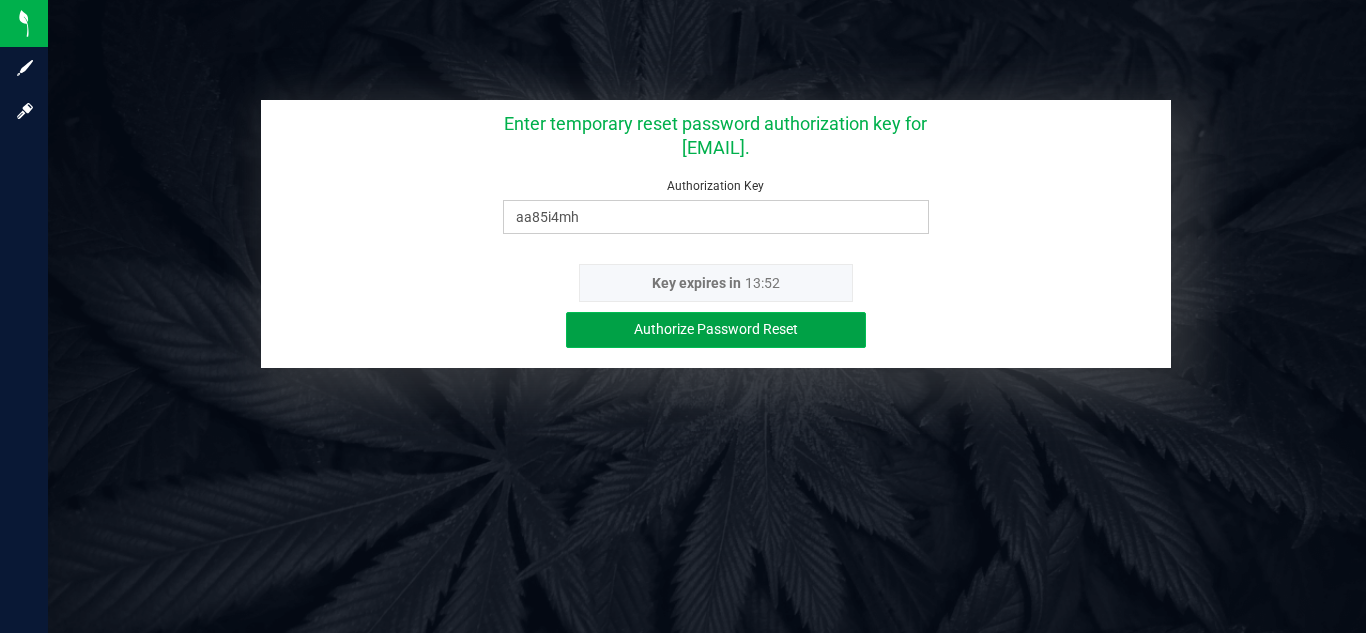 click on "Authorize Password Reset" at bounding box center (716, 329) 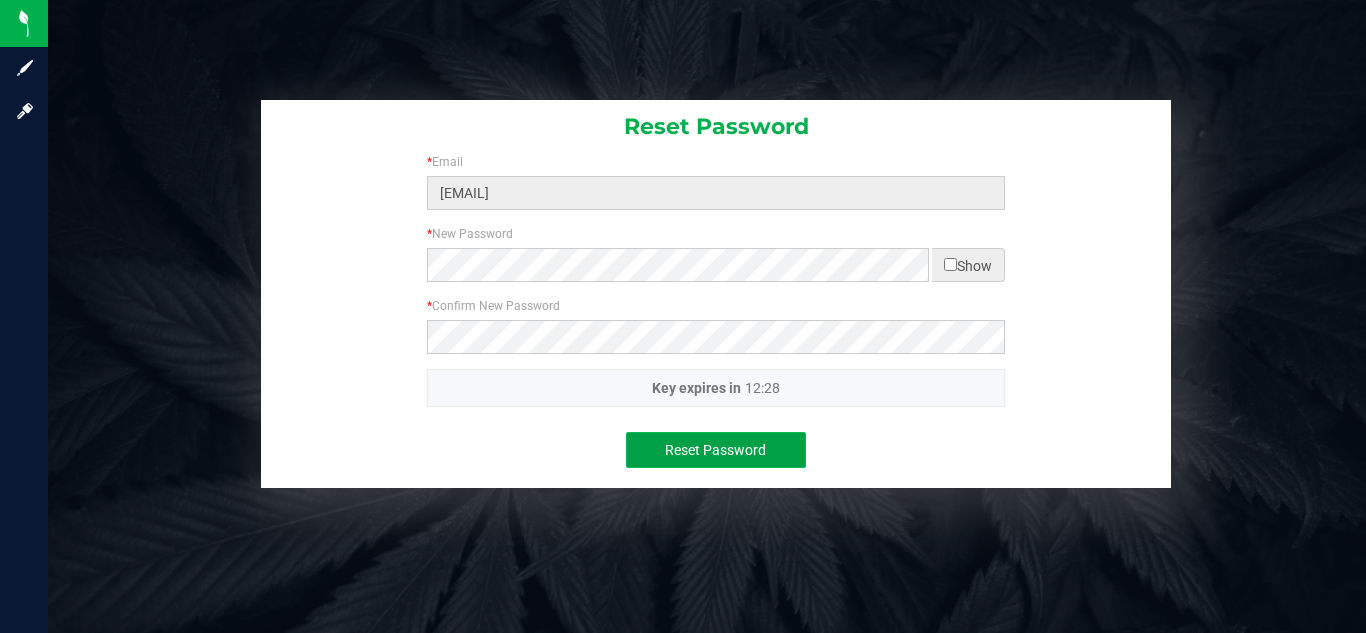 click on "Reset Password" at bounding box center (715, 450) 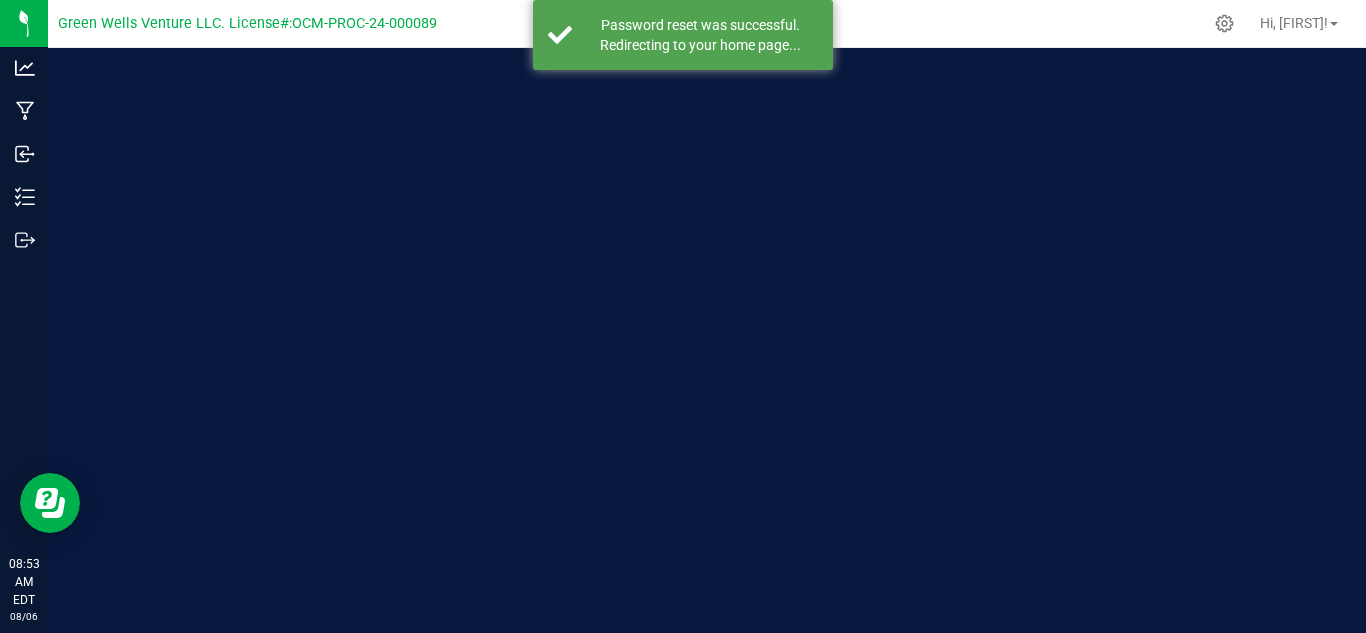 scroll, scrollTop: 0, scrollLeft: 0, axis: both 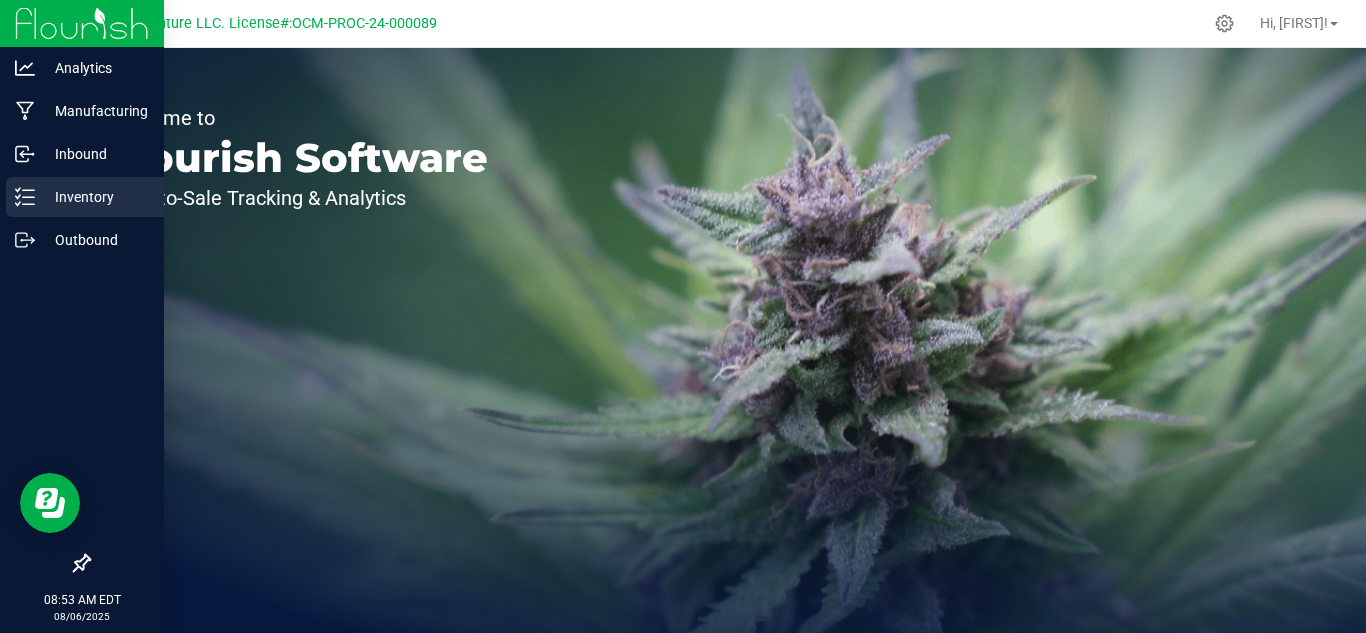 click on "Inventory" at bounding box center (95, 197) 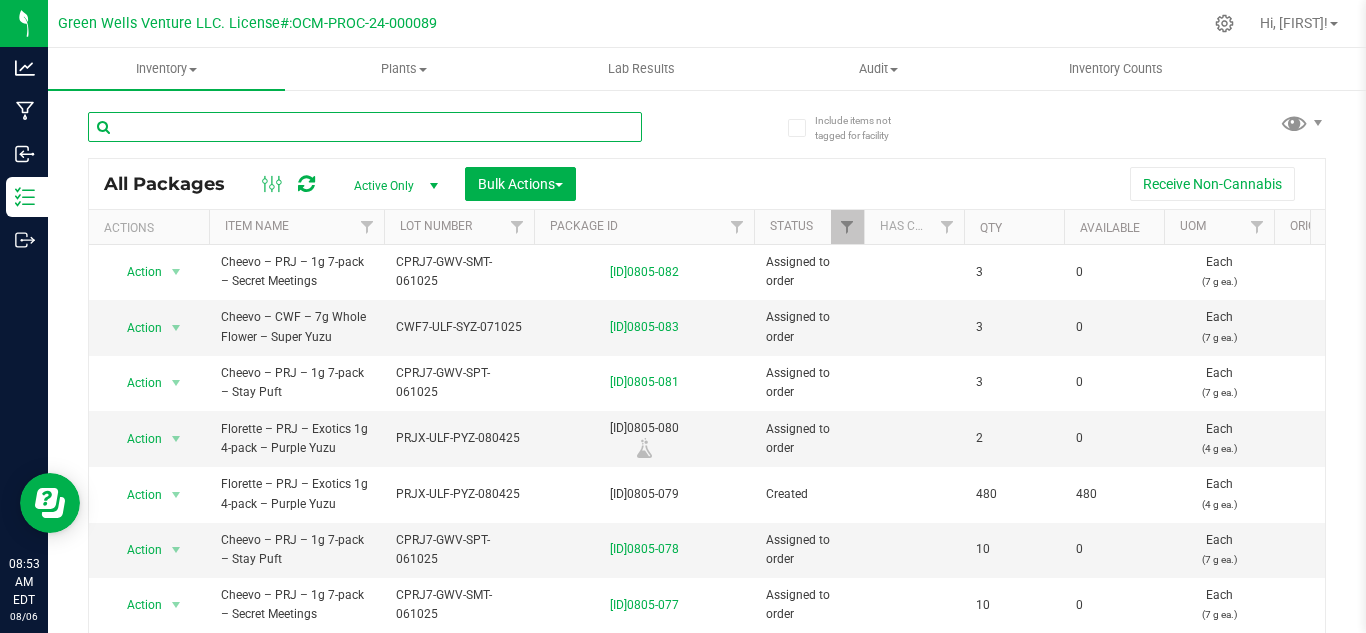 click at bounding box center (365, 127) 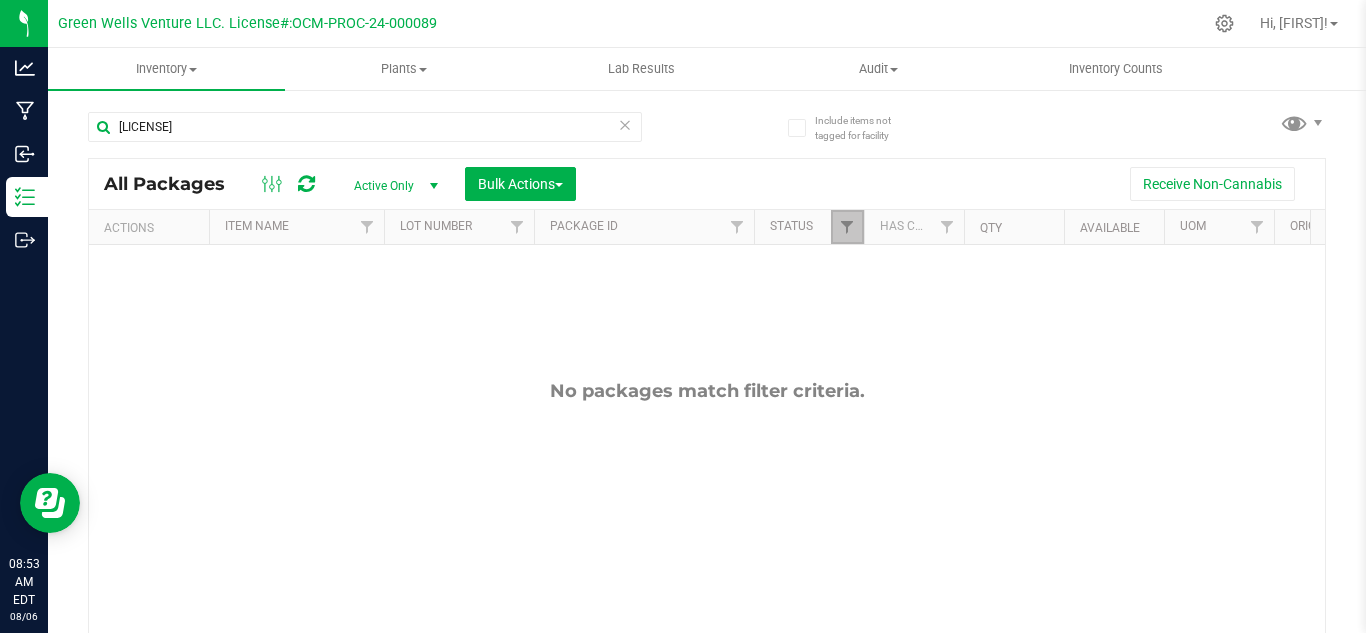 click at bounding box center [847, 227] 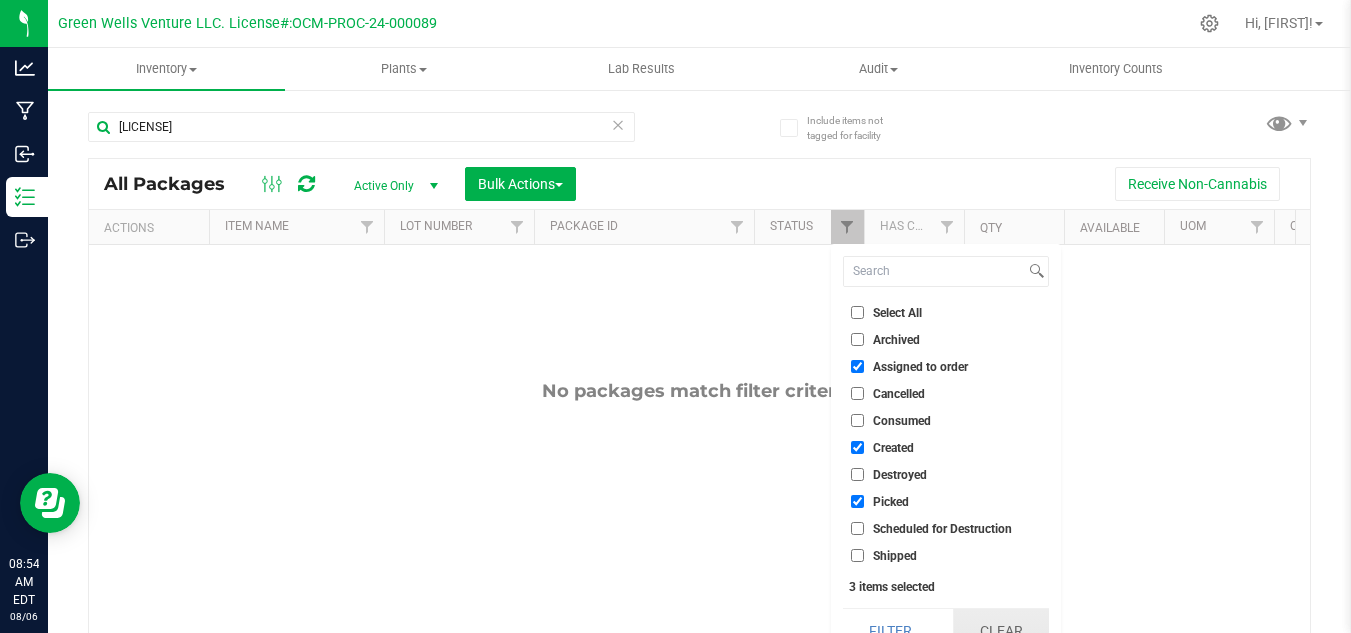 click on "Clear" at bounding box center (1001, 631) 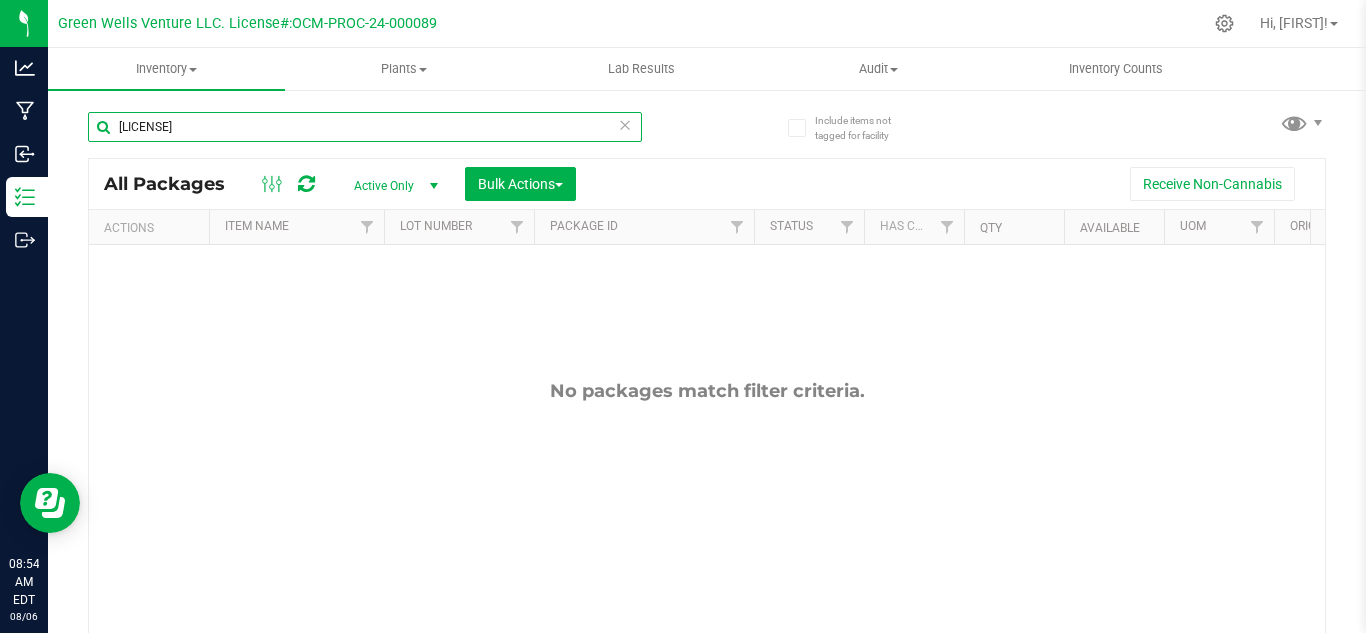 drag, startPoint x: 272, startPoint y: 125, endPoint x: 130, endPoint y: 128, distance: 142.0317 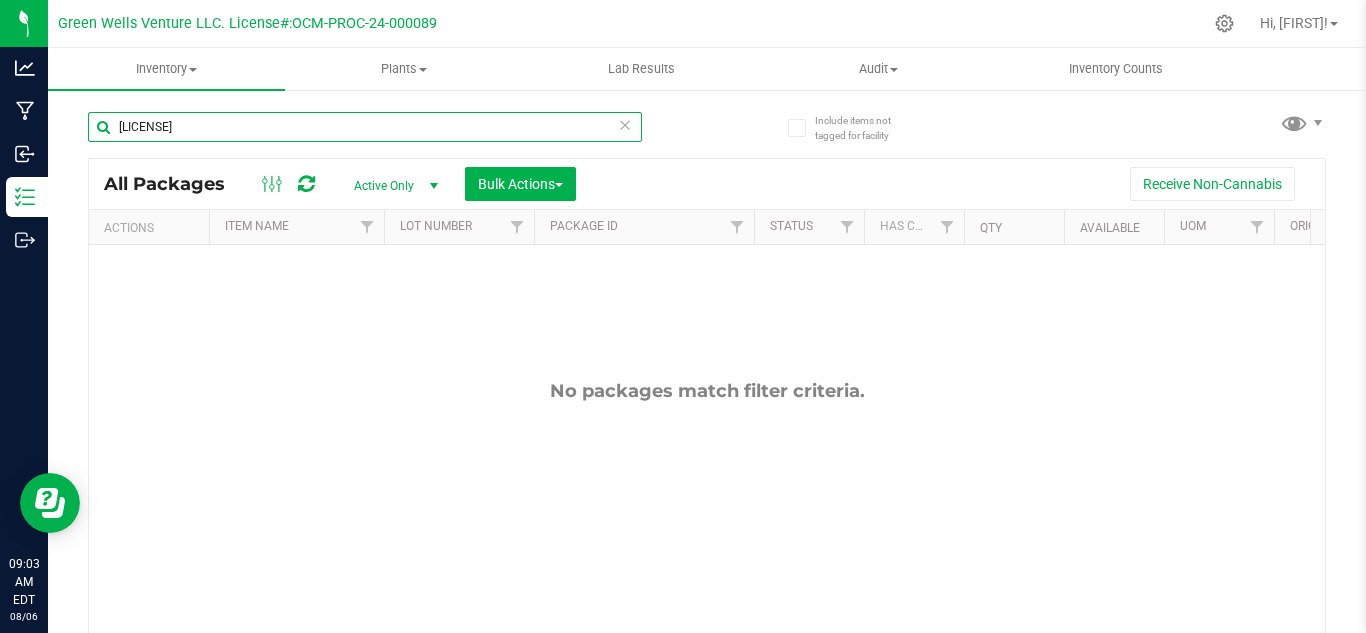 paste on "[PRODUCT] Ground Flower - 7g [PRODUCT] Junky" 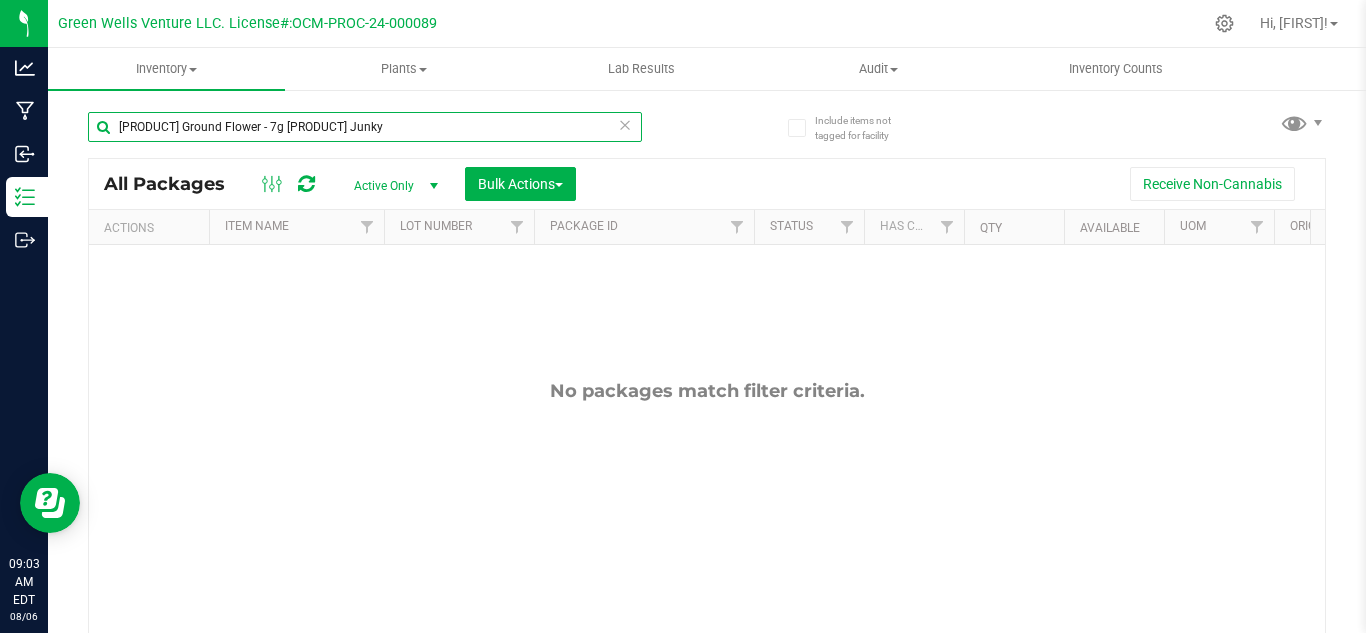 type on "[PRODUCT] Ground Flower - 7g [PRODUCT] Junky" 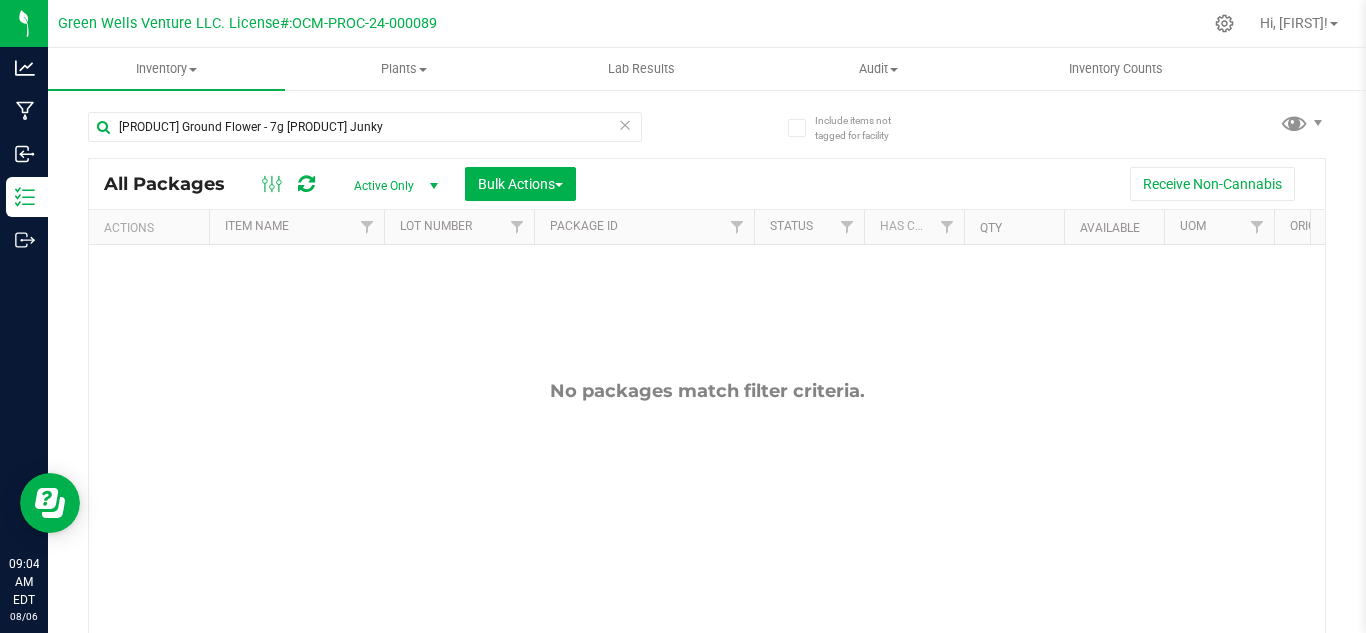 click at bounding box center (625, 124) 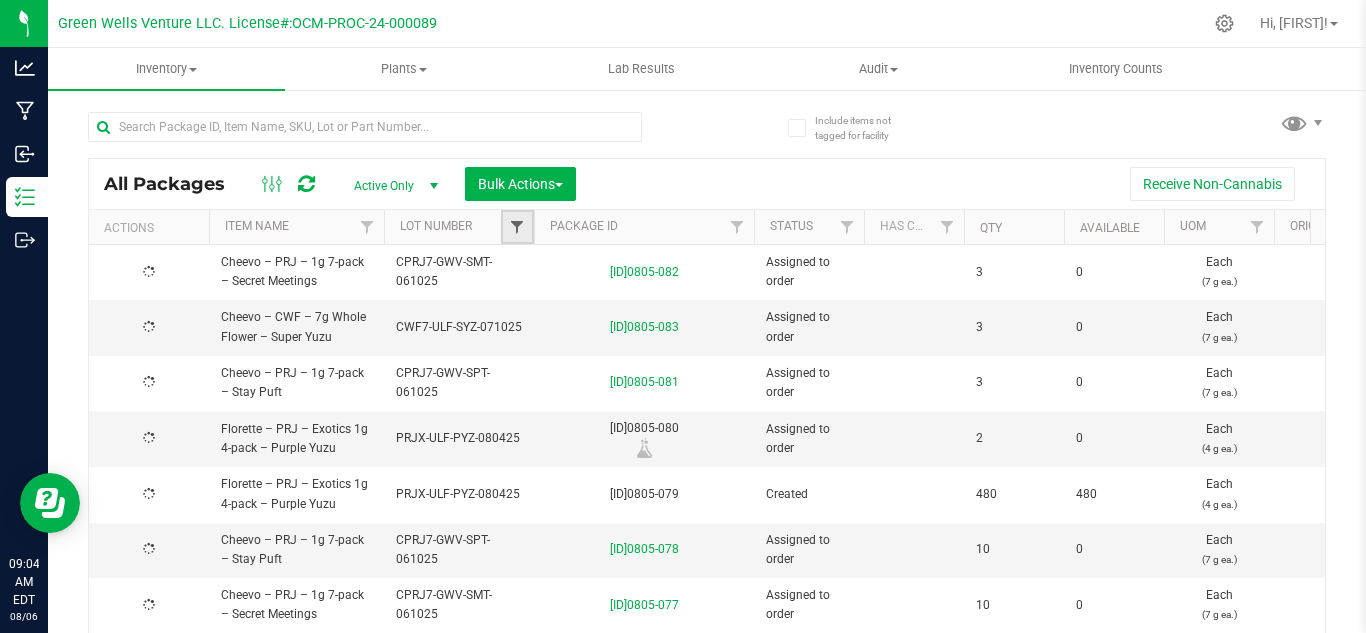 click at bounding box center (517, 227) 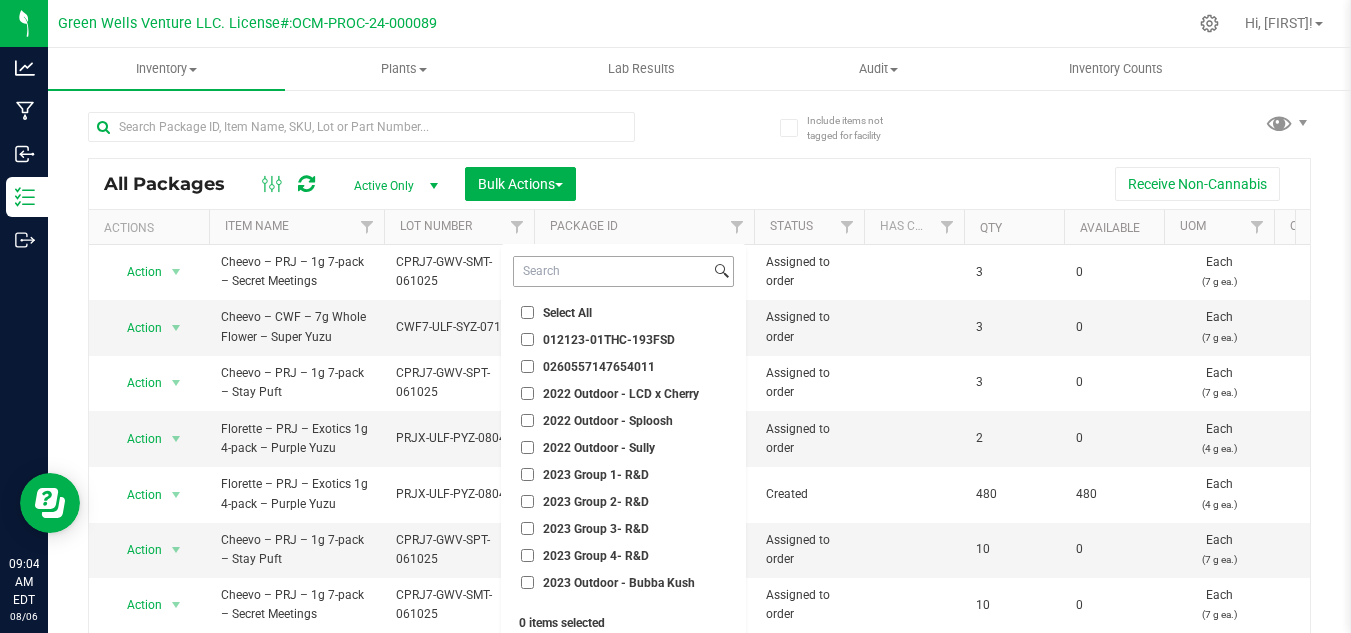 type on "[LICENSE]" 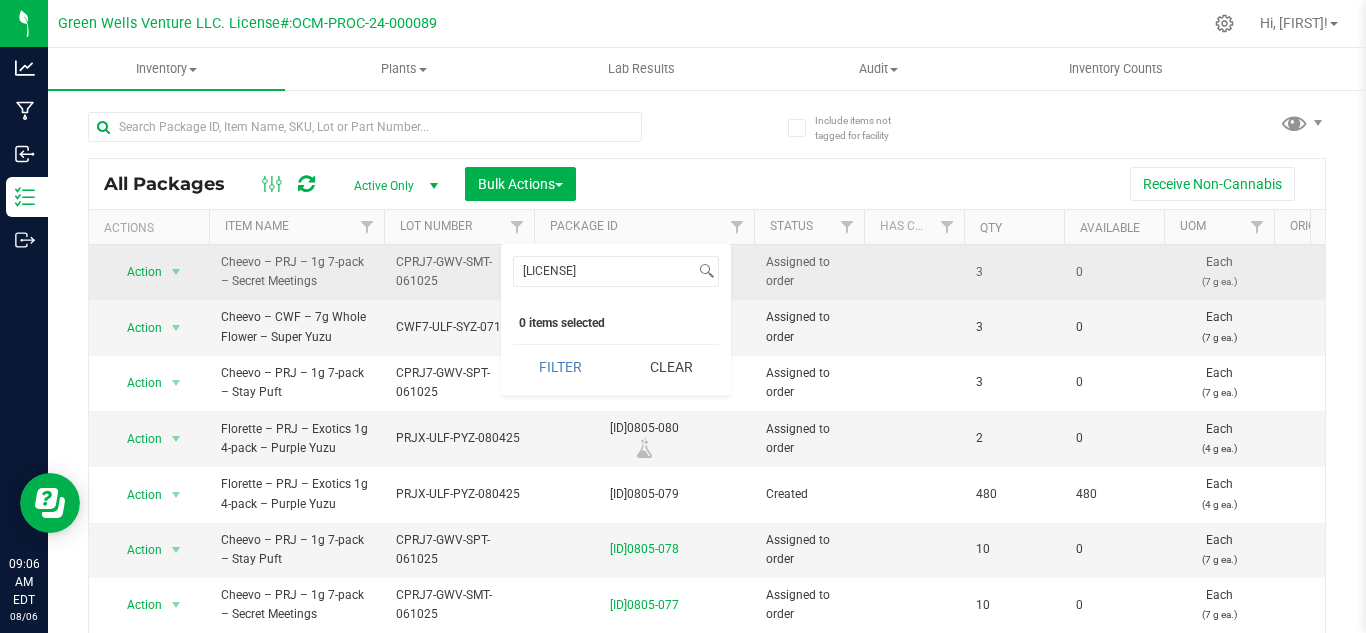 drag, startPoint x: 664, startPoint y: 272, endPoint x: 410, endPoint y: 262, distance: 254.19678 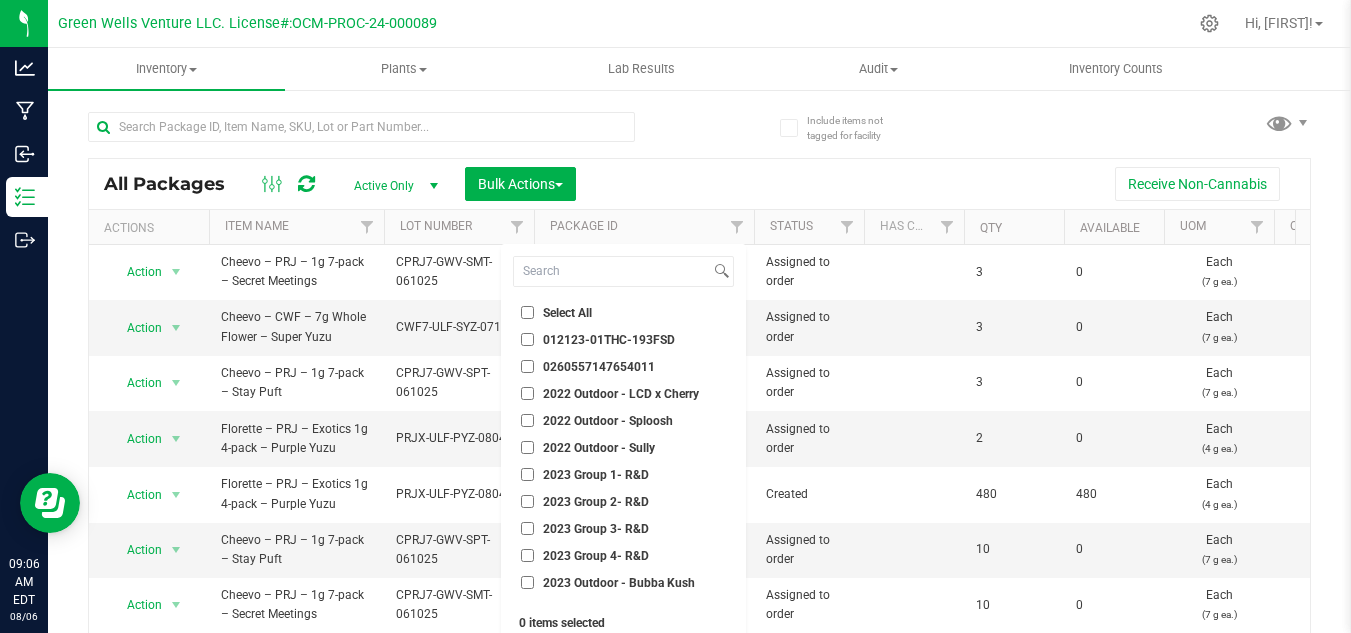 click on "Receive Non-Cannabis" at bounding box center [943, 184] 